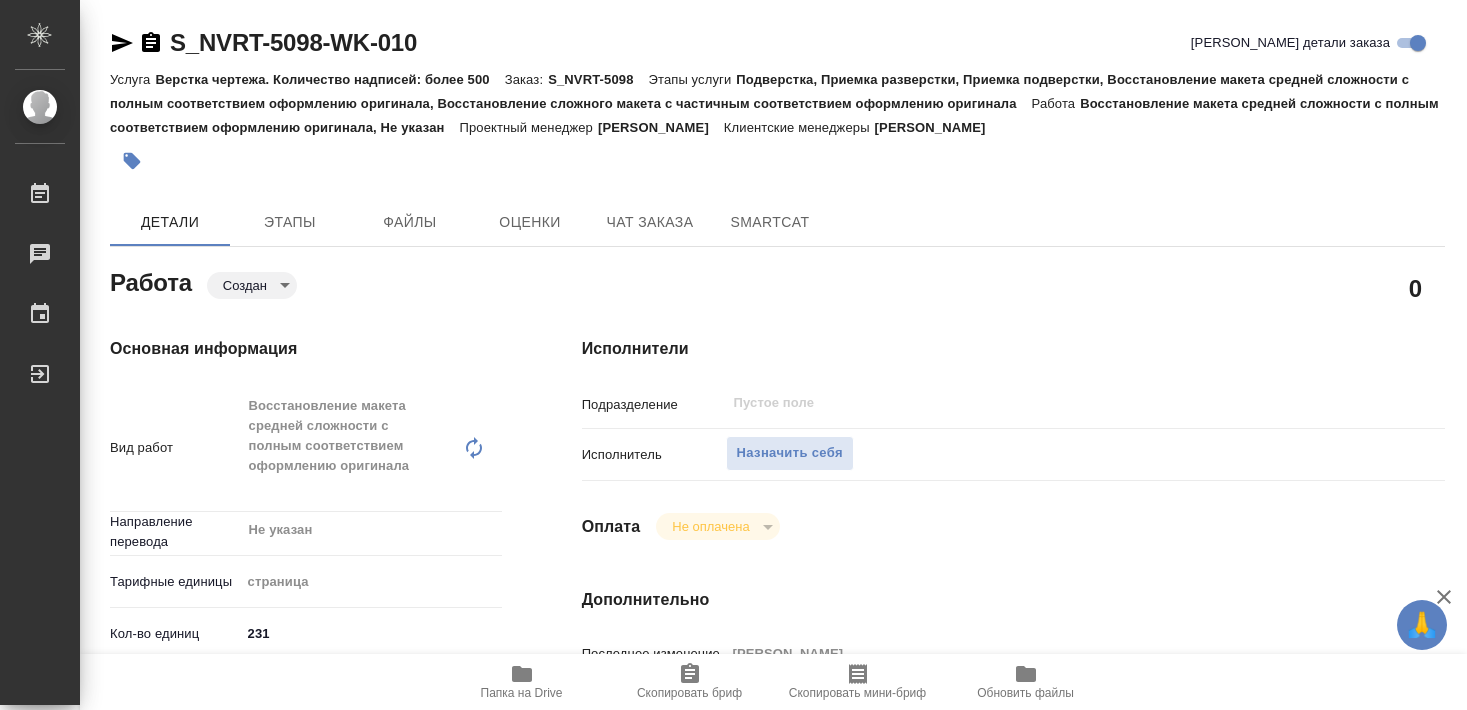 scroll, scrollTop: 0, scrollLeft: 0, axis: both 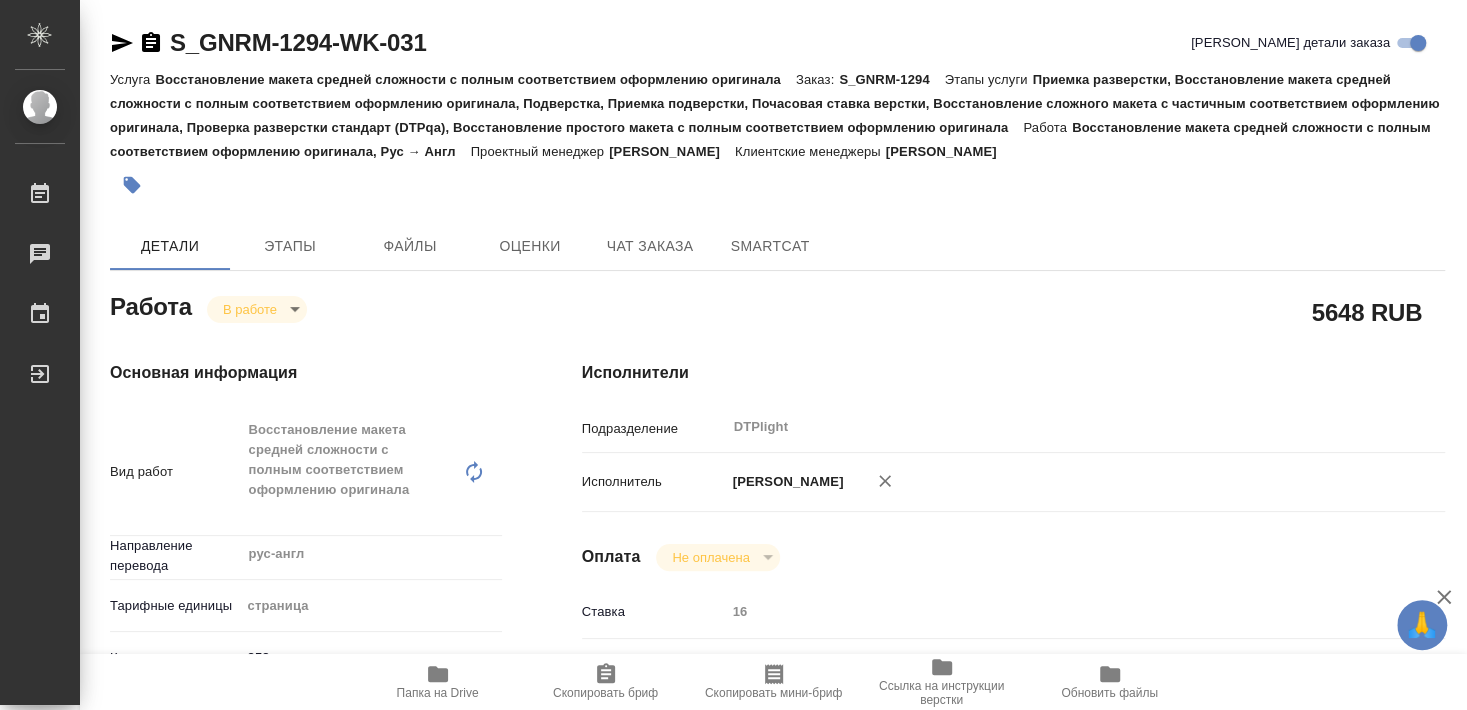 type on "x" 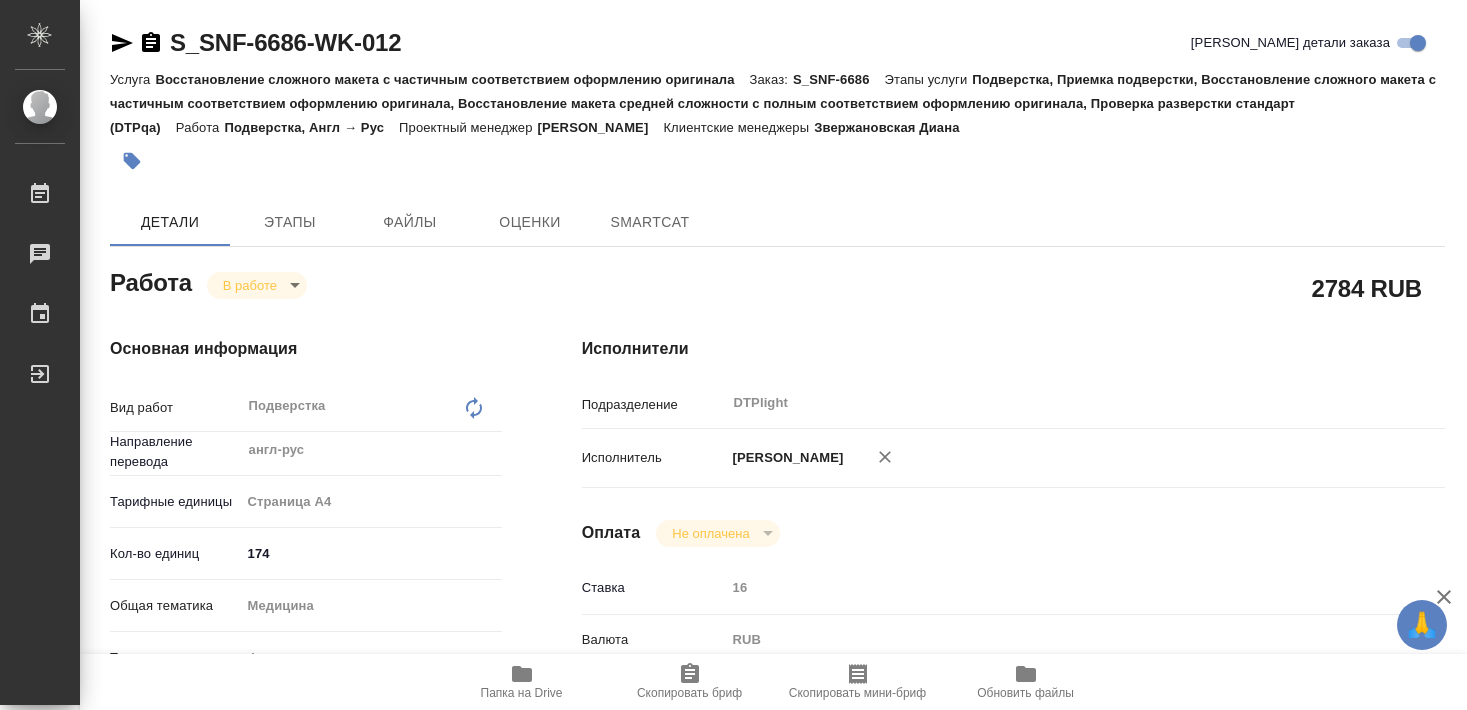 scroll, scrollTop: 0, scrollLeft: 0, axis: both 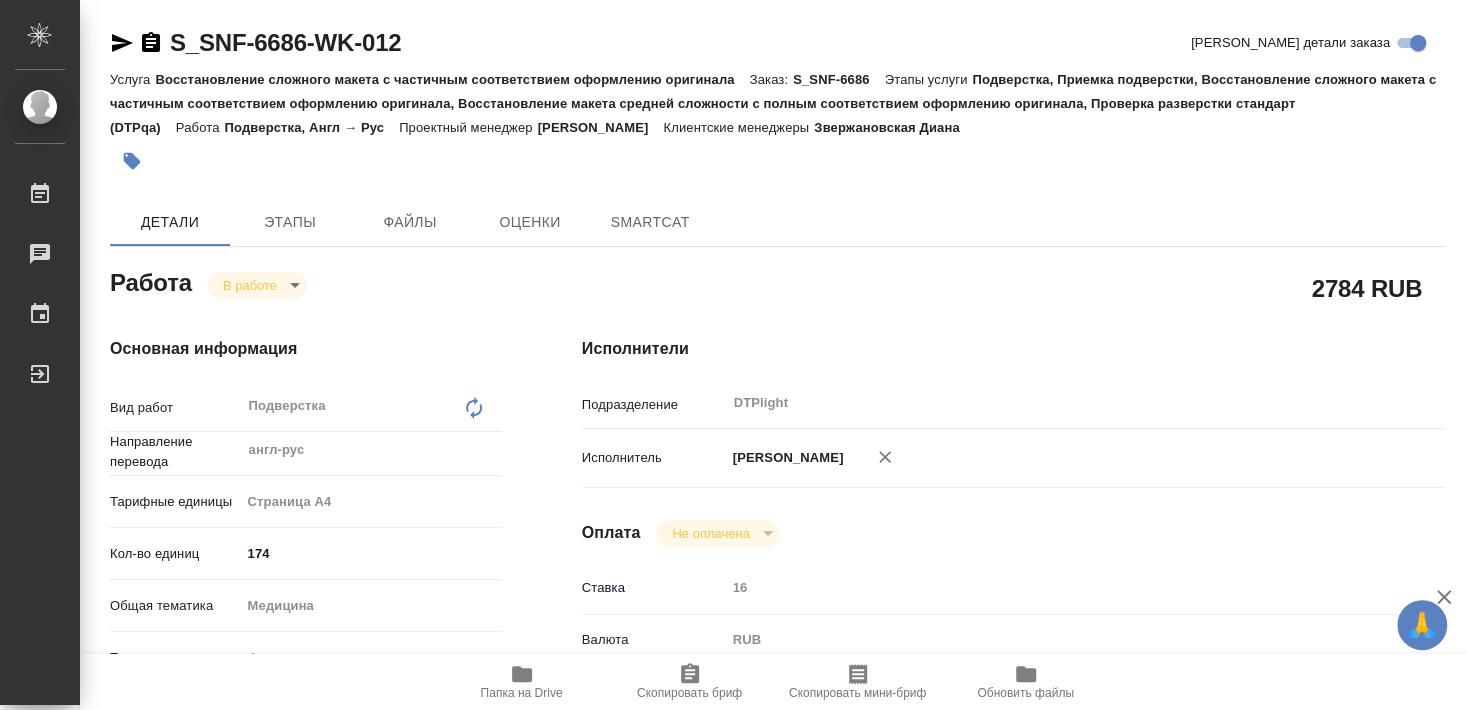 type on "x" 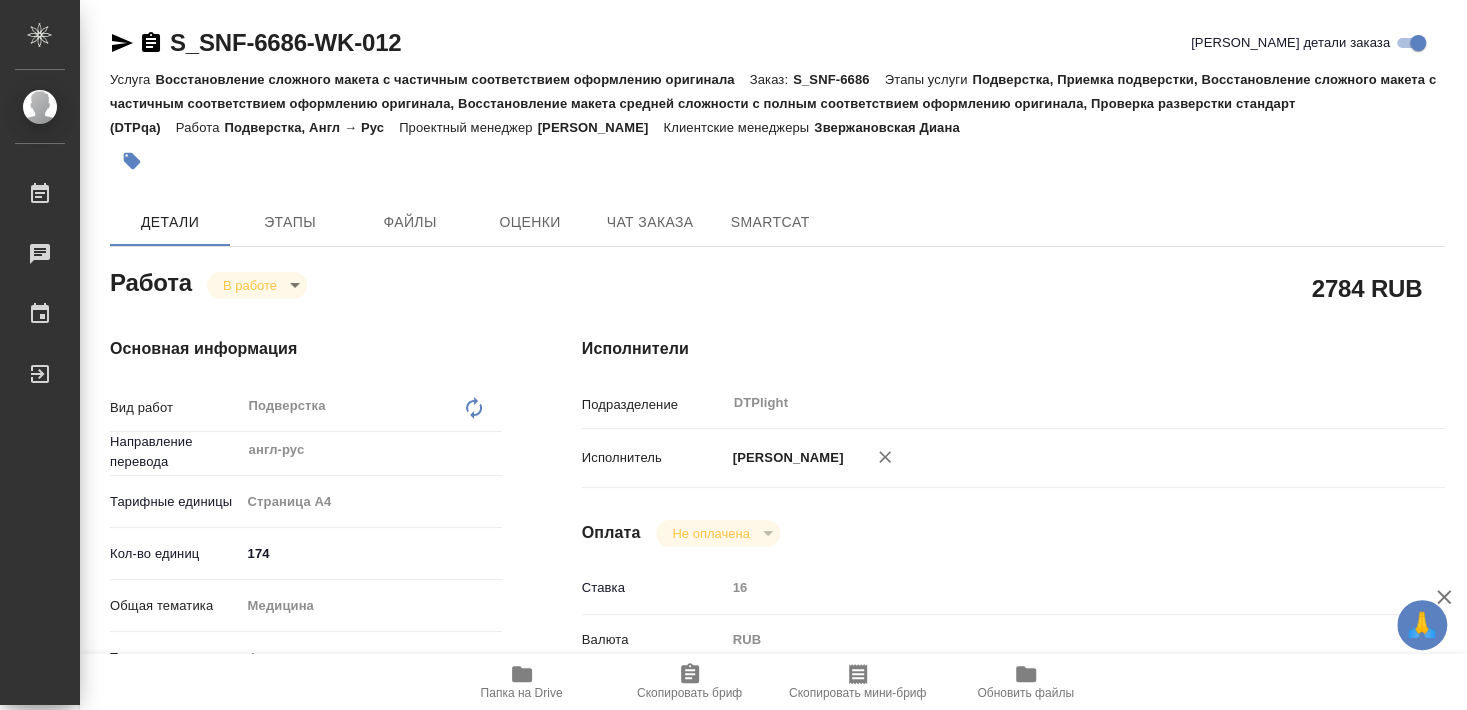 type on "x" 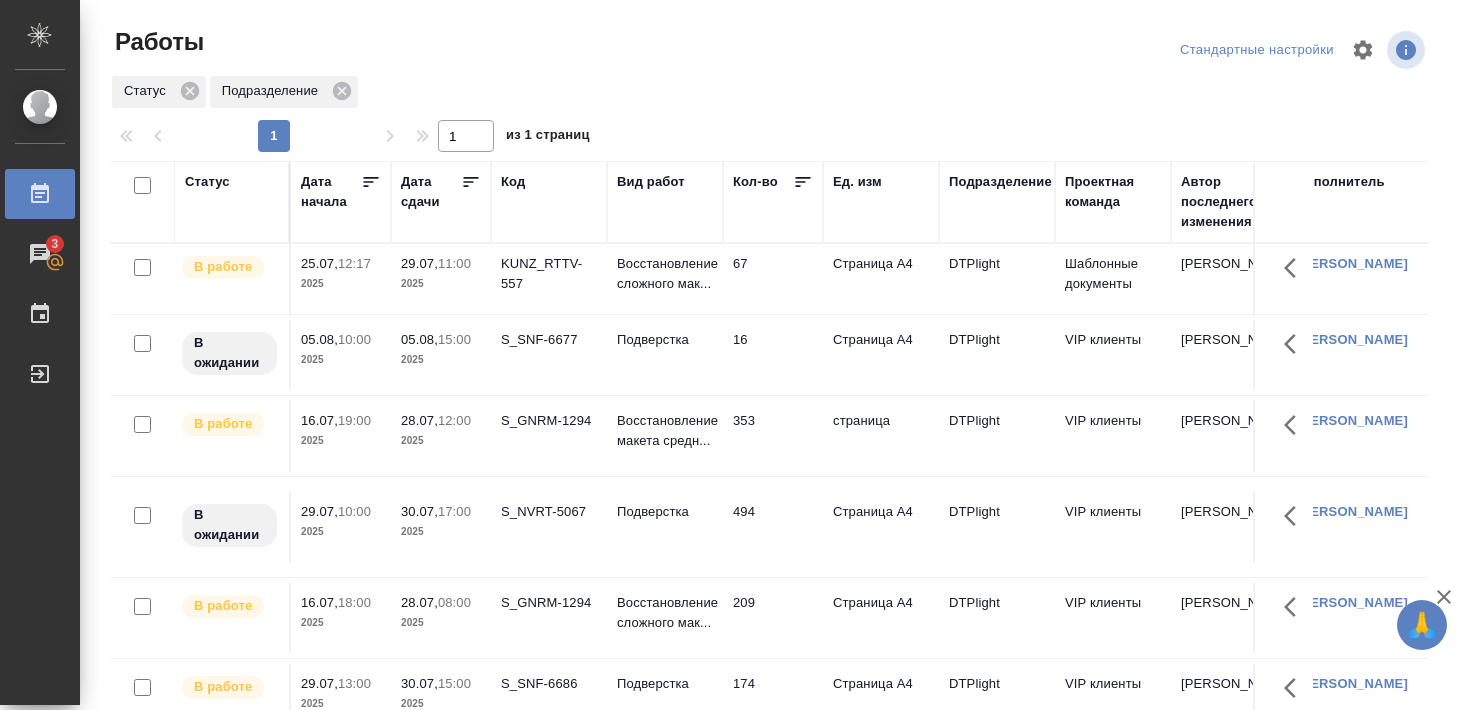 scroll, scrollTop: 0, scrollLeft: 0, axis: both 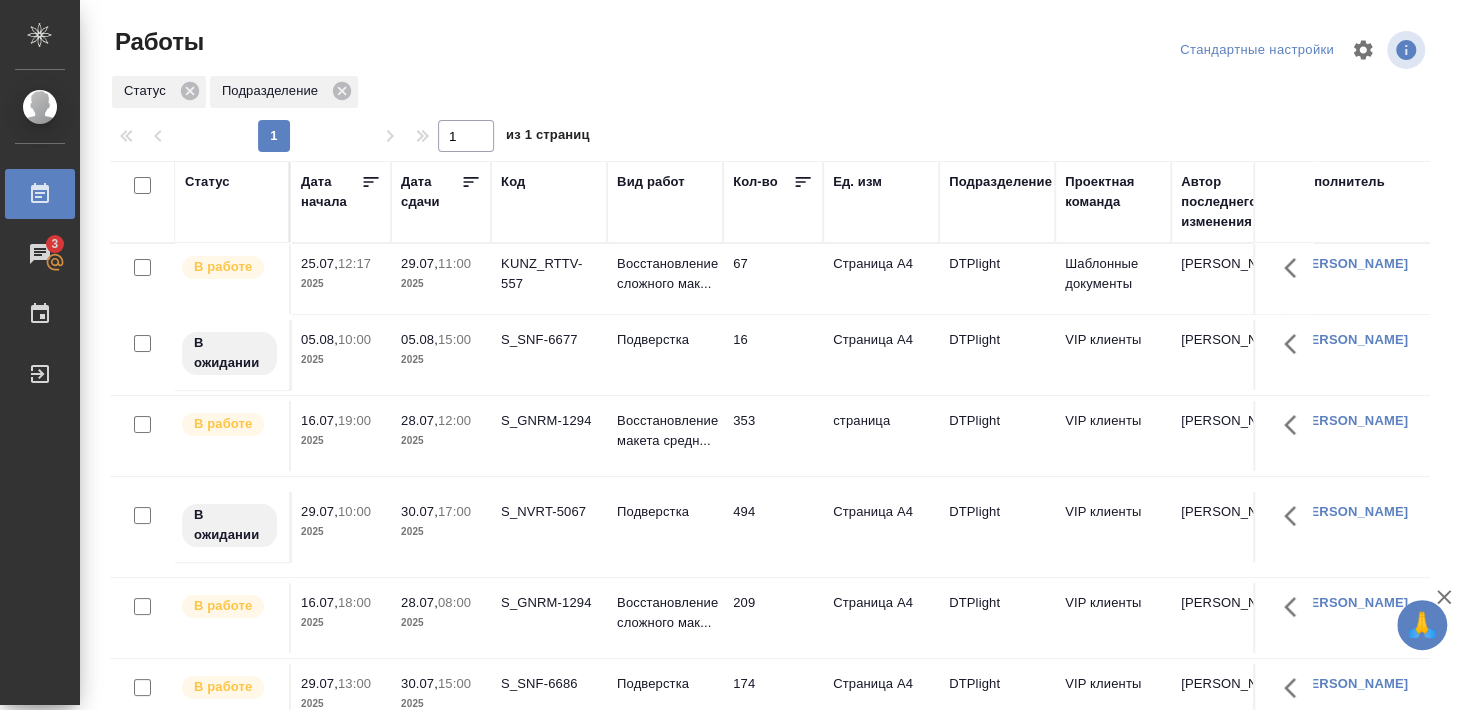 click on "S_GNRM-1294" at bounding box center (549, 274) 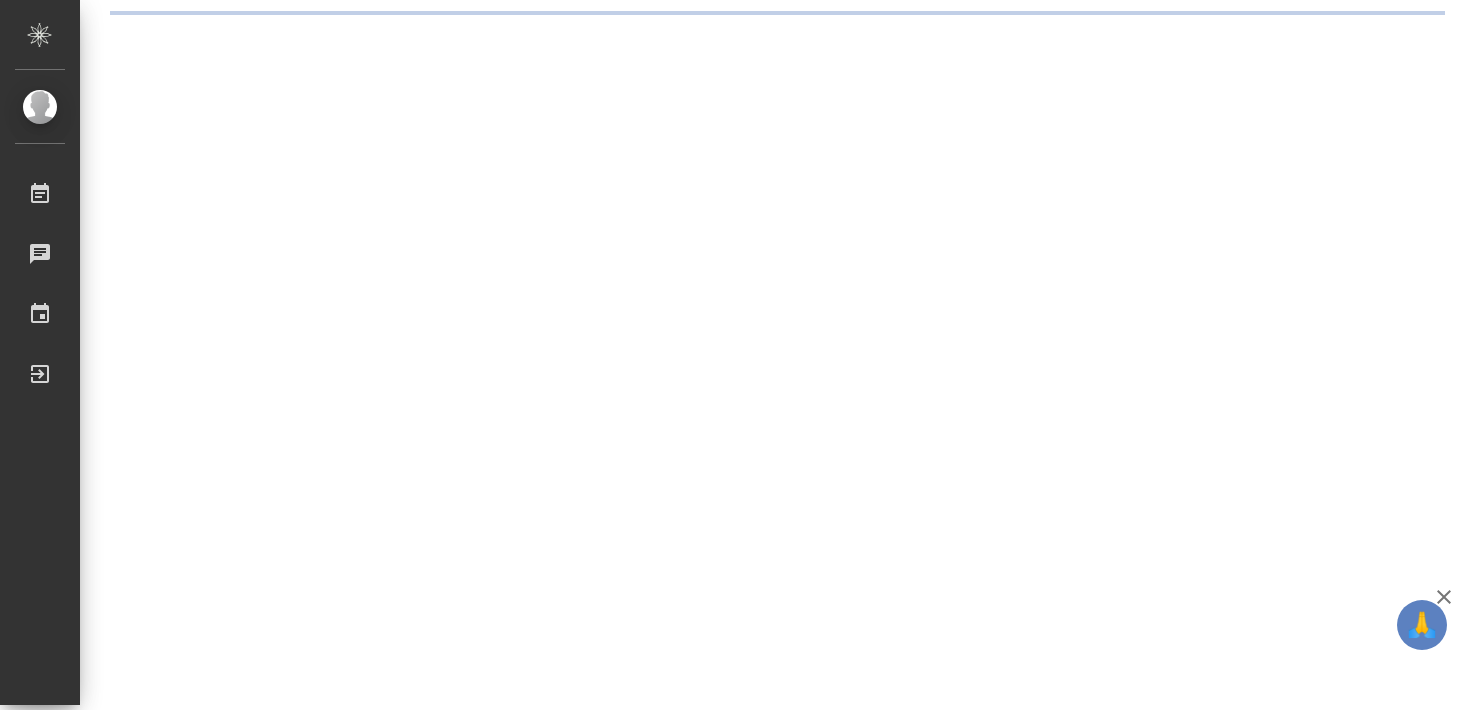 scroll, scrollTop: 0, scrollLeft: 0, axis: both 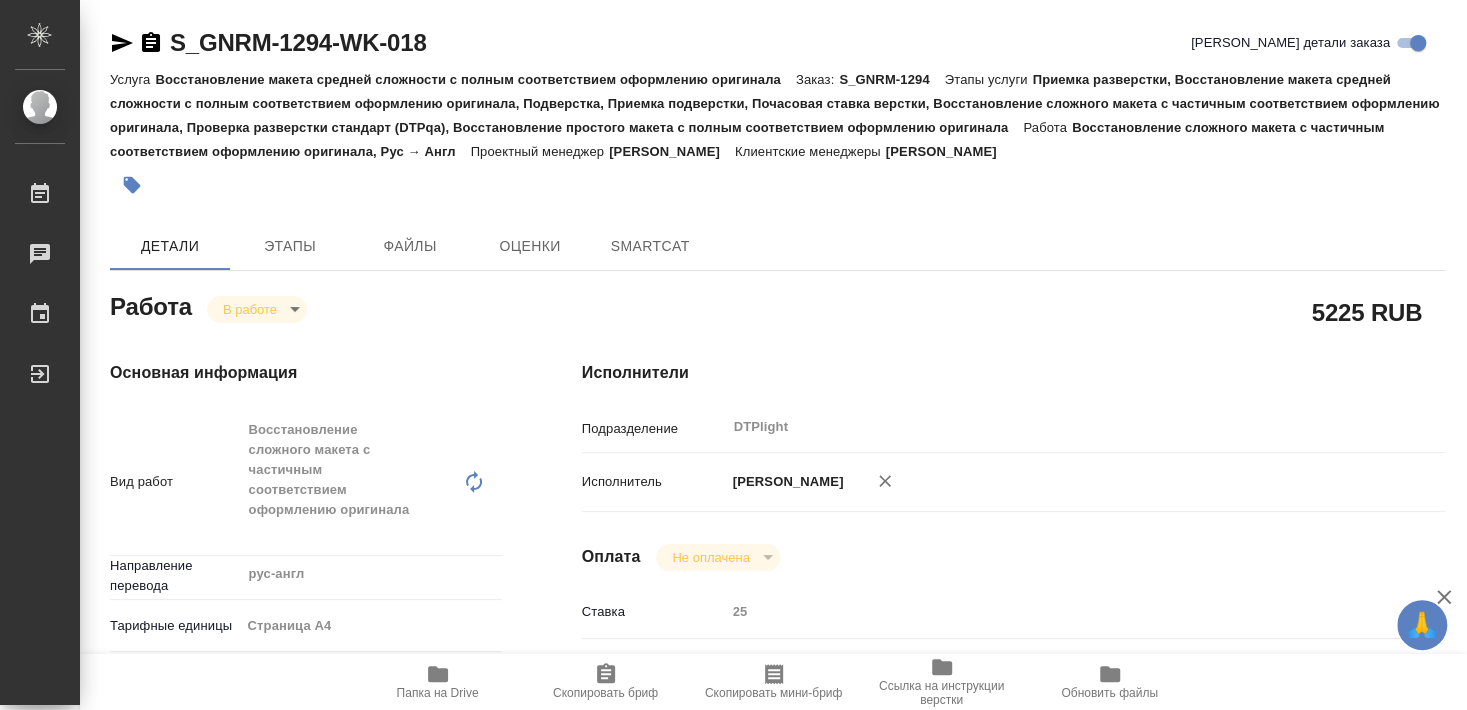 type on "x" 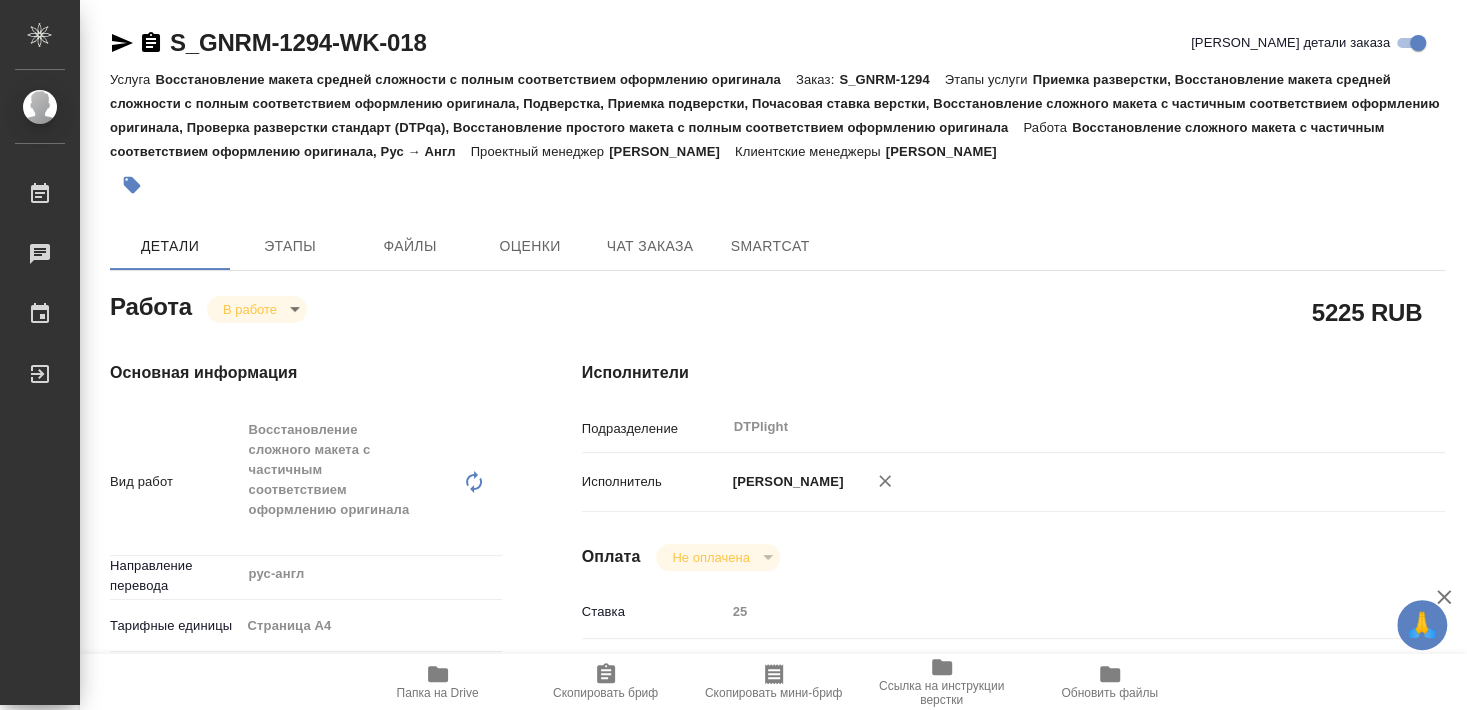 type on "x" 